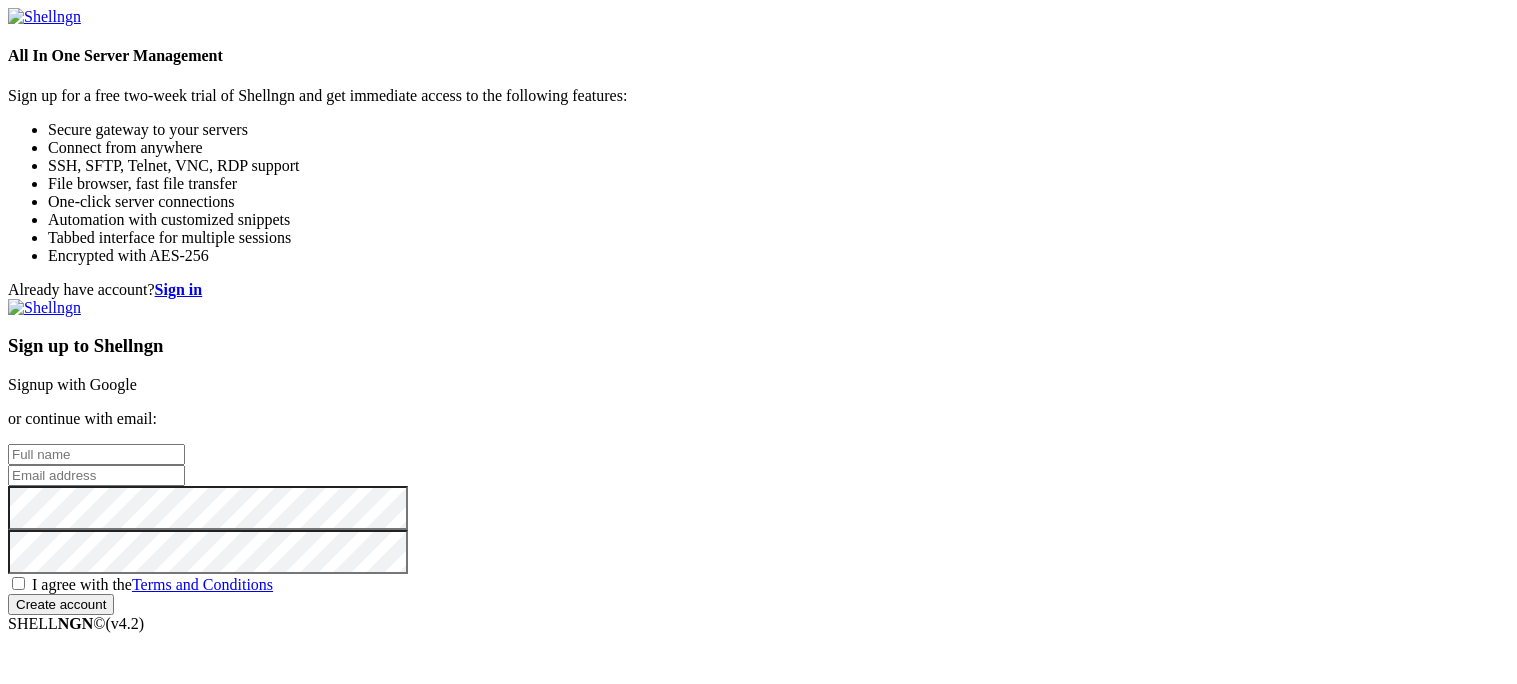 scroll, scrollTop: 0, scrollLeft: 0, axis: both 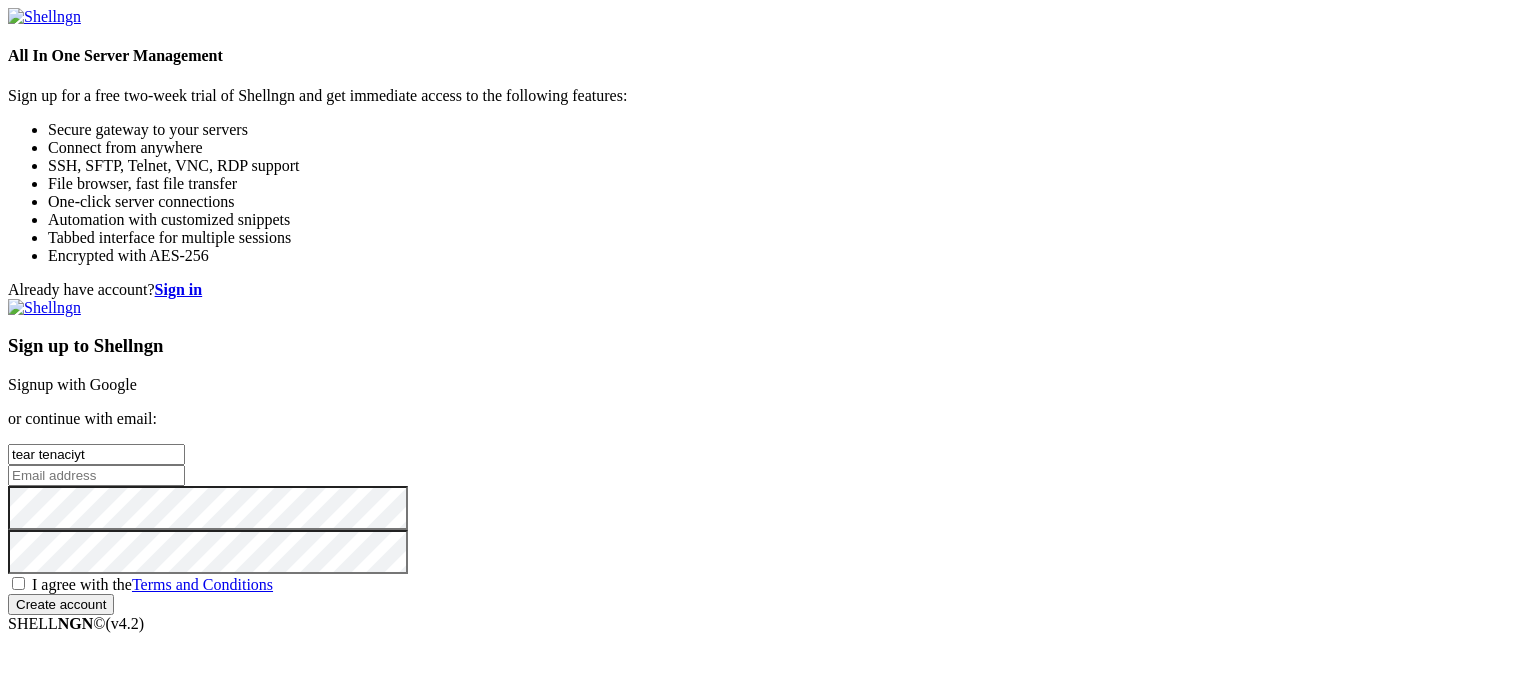 type on "tear tenaciyt" 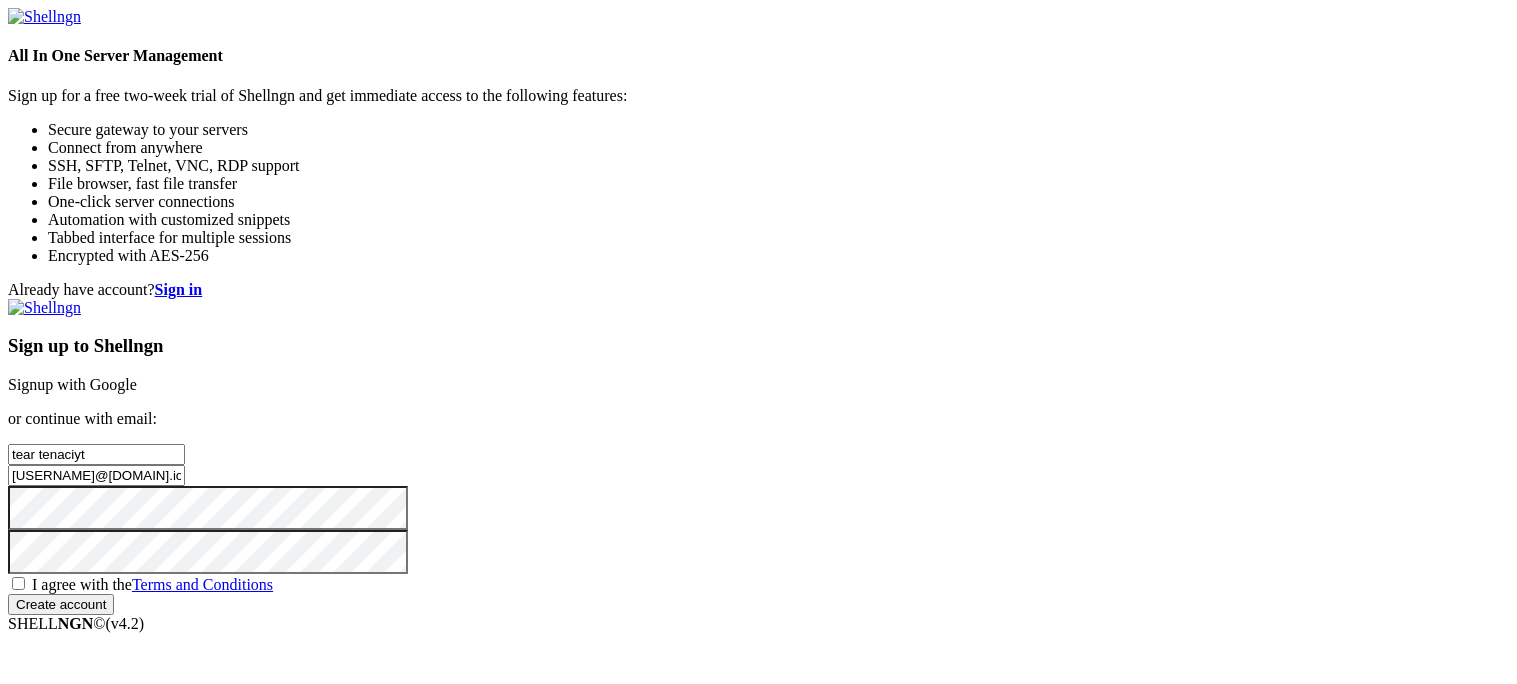 type on "[USERNAME]@[DOMAIN].io.vn" 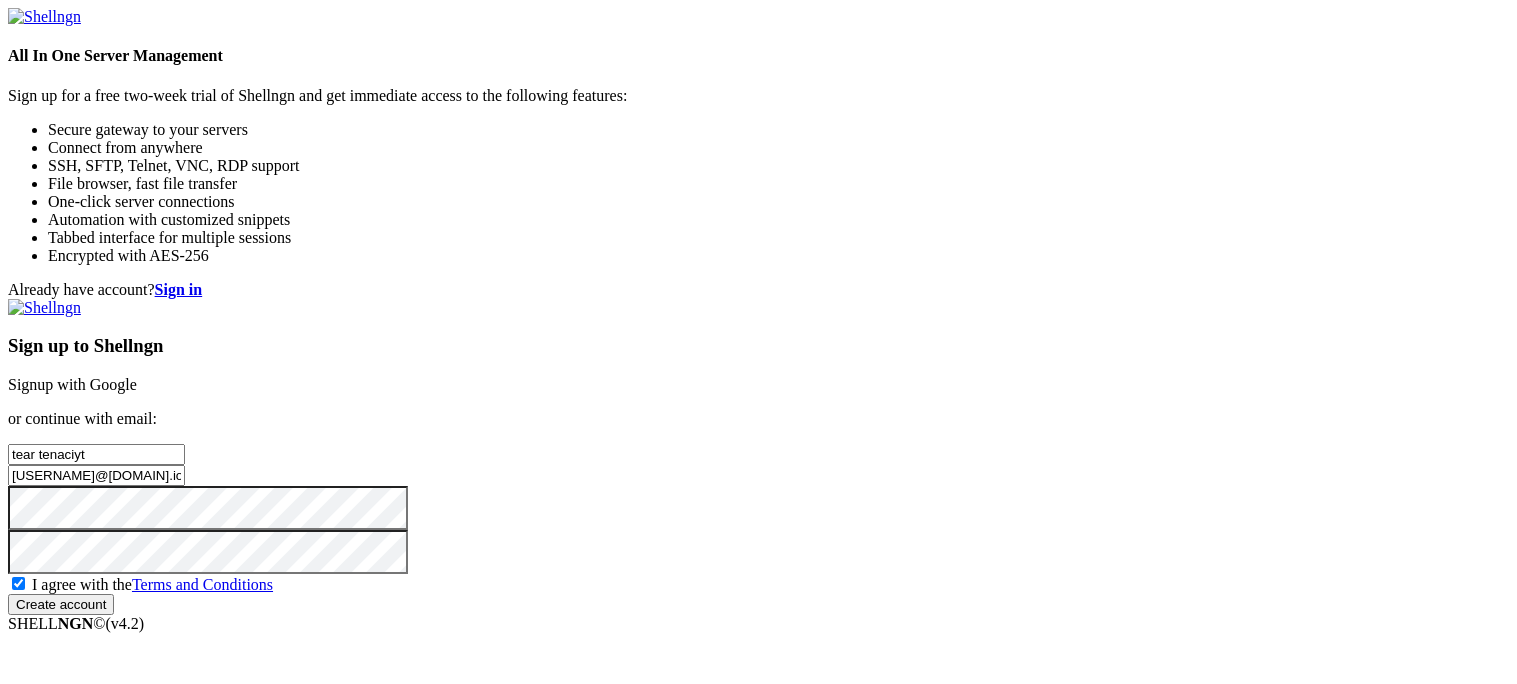 click on "tear tenaciyt" at bounding box center [96, 454] 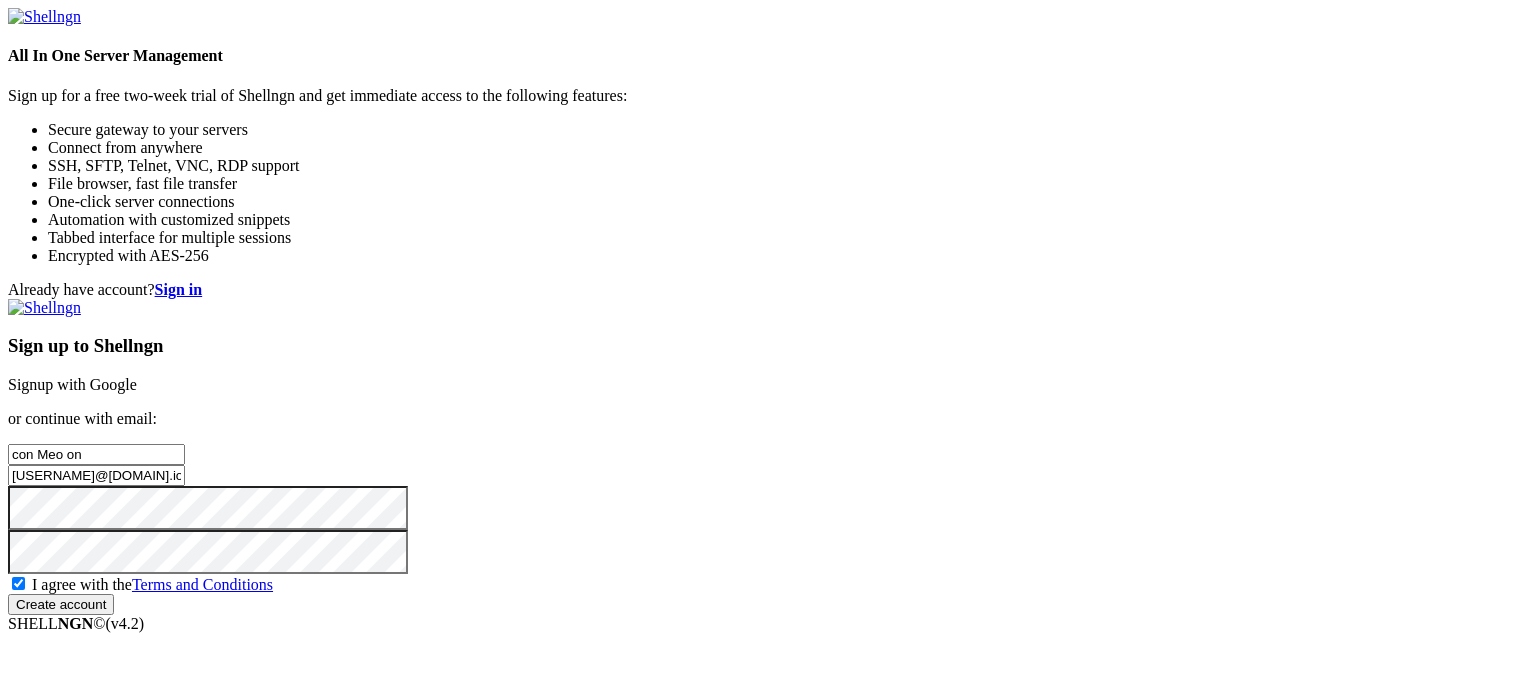 type on "con Meo on" 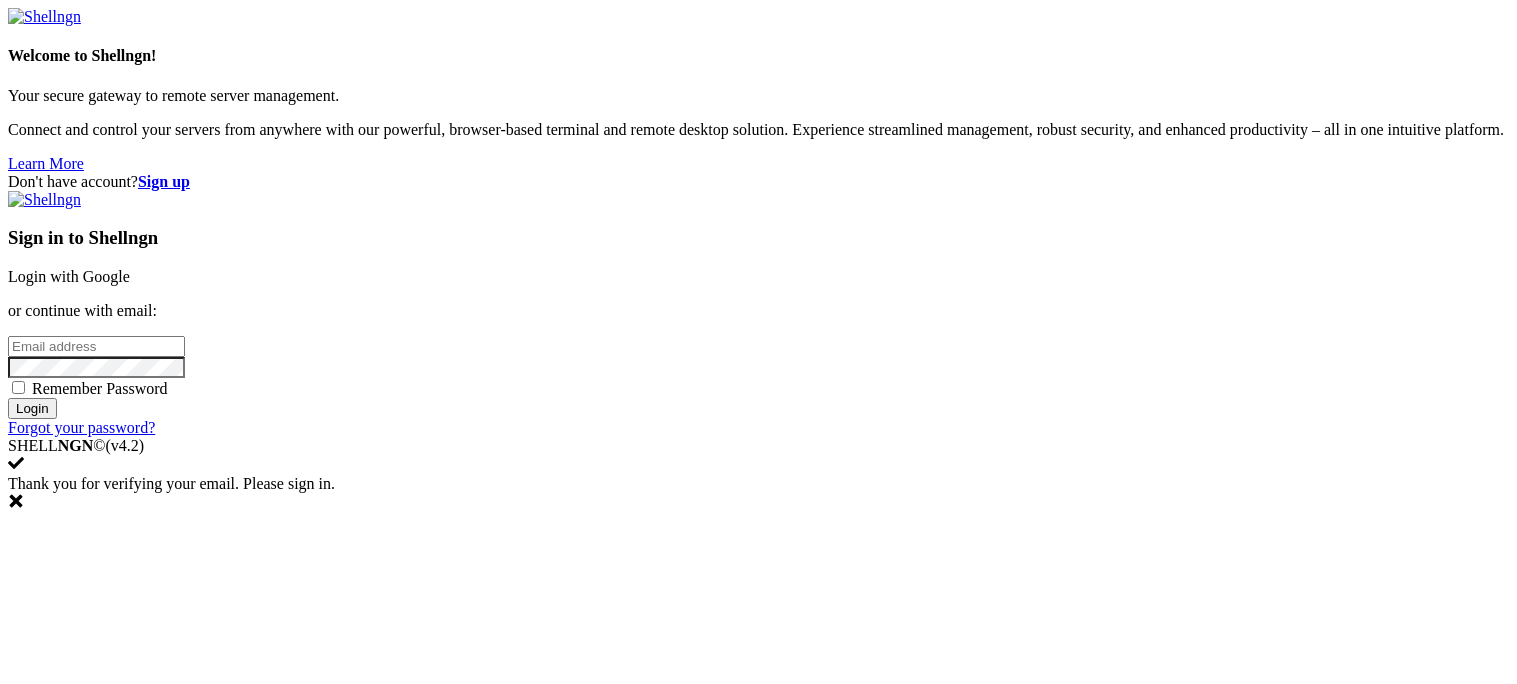scroll, scrollTop: 0, scrollLeft: 0, axis: both 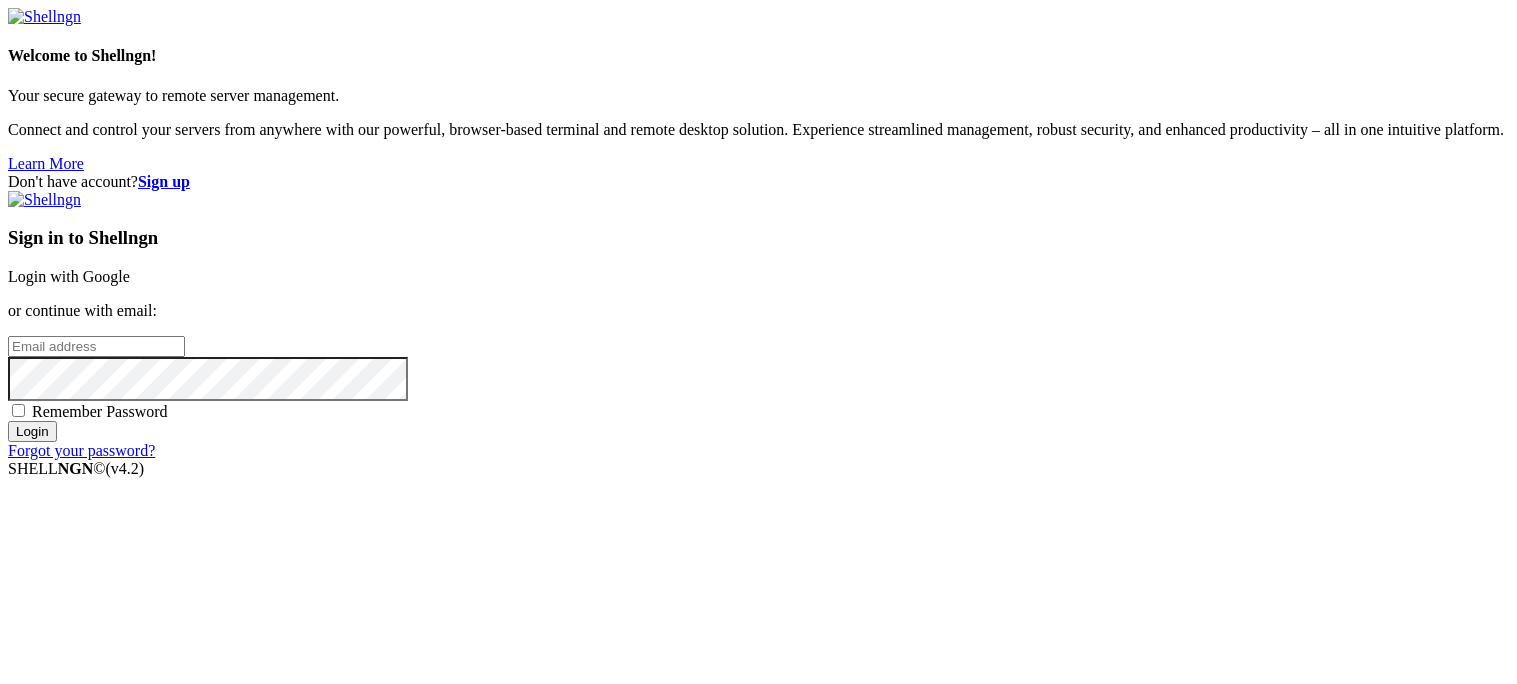 click at bounding box center (96, 346) 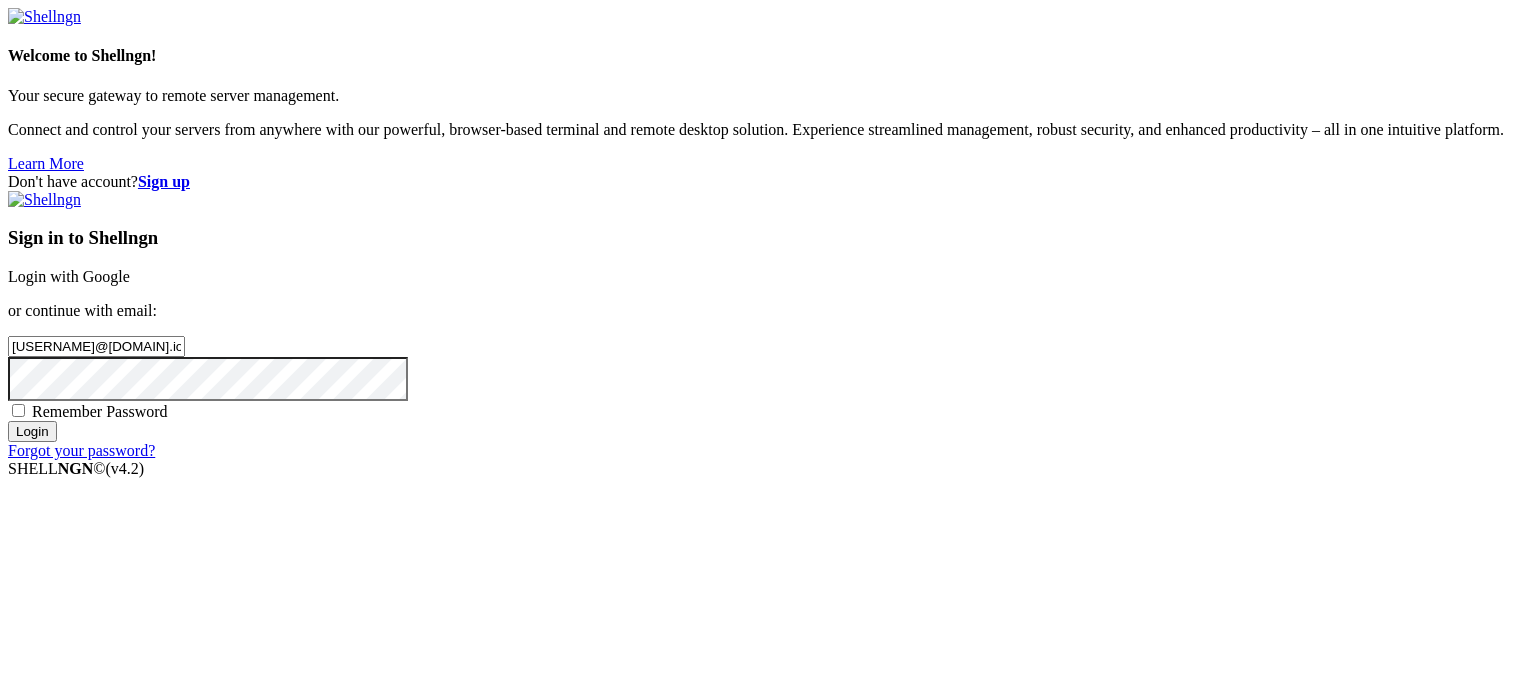 type on "[USERNAME]@[DOMAIN].io.vn" 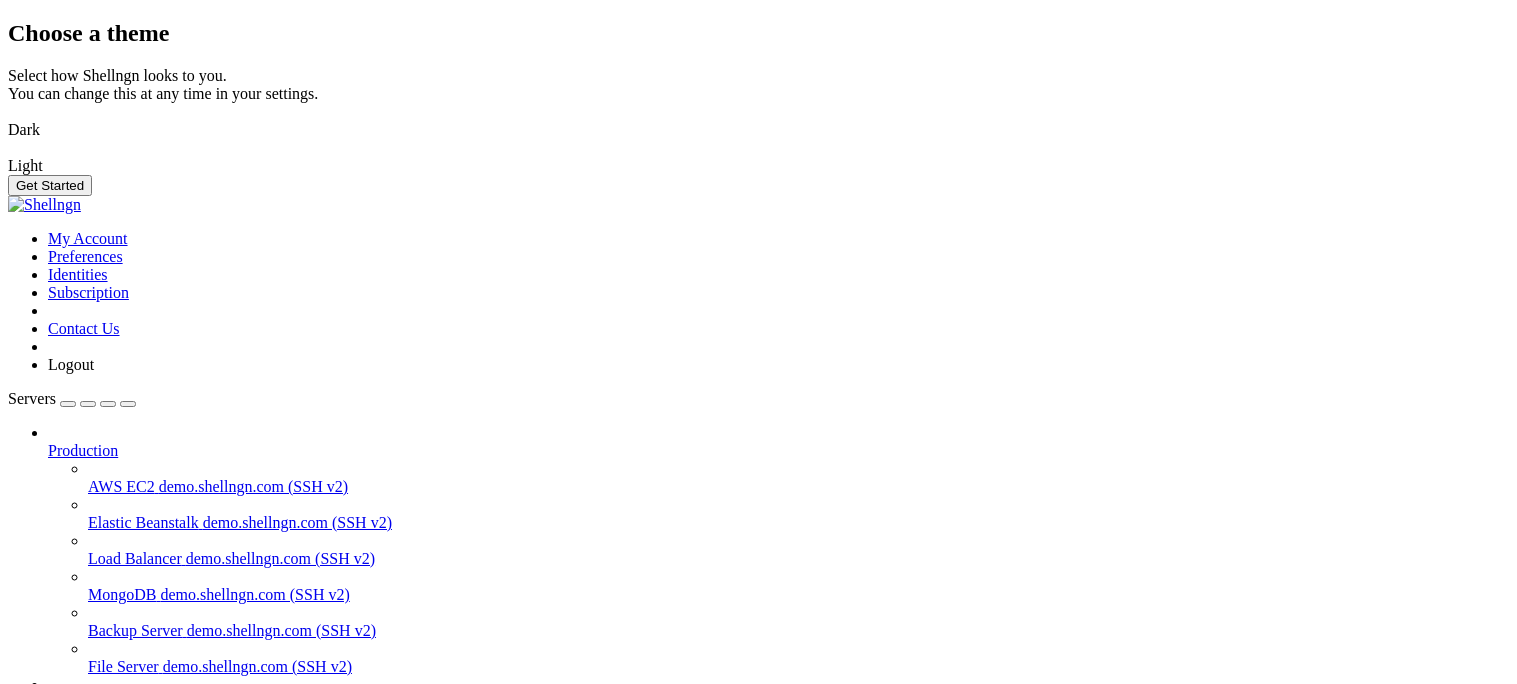 click on "Get Started" at bounding box center (50, 185) 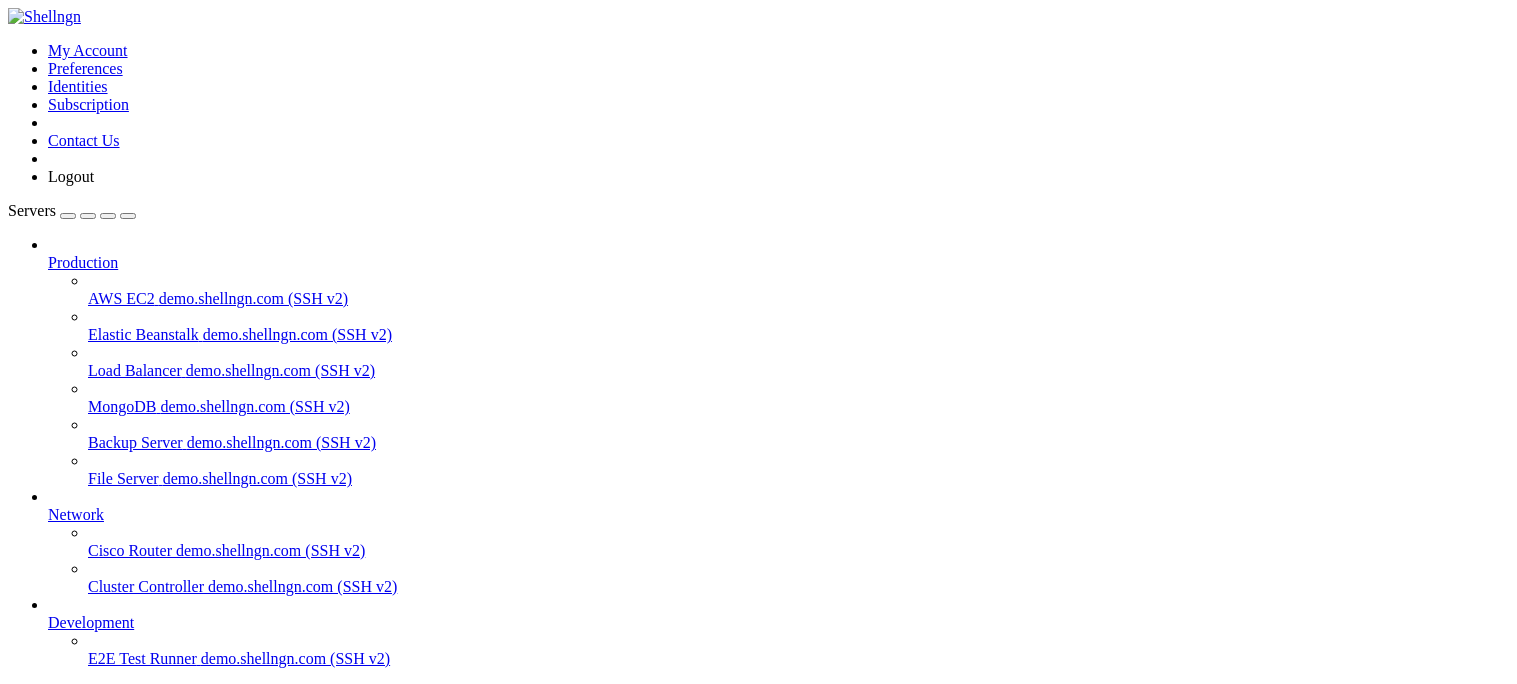 click on "demo.shellngn.com (SSH v2)" at bounding box center [297, 334] 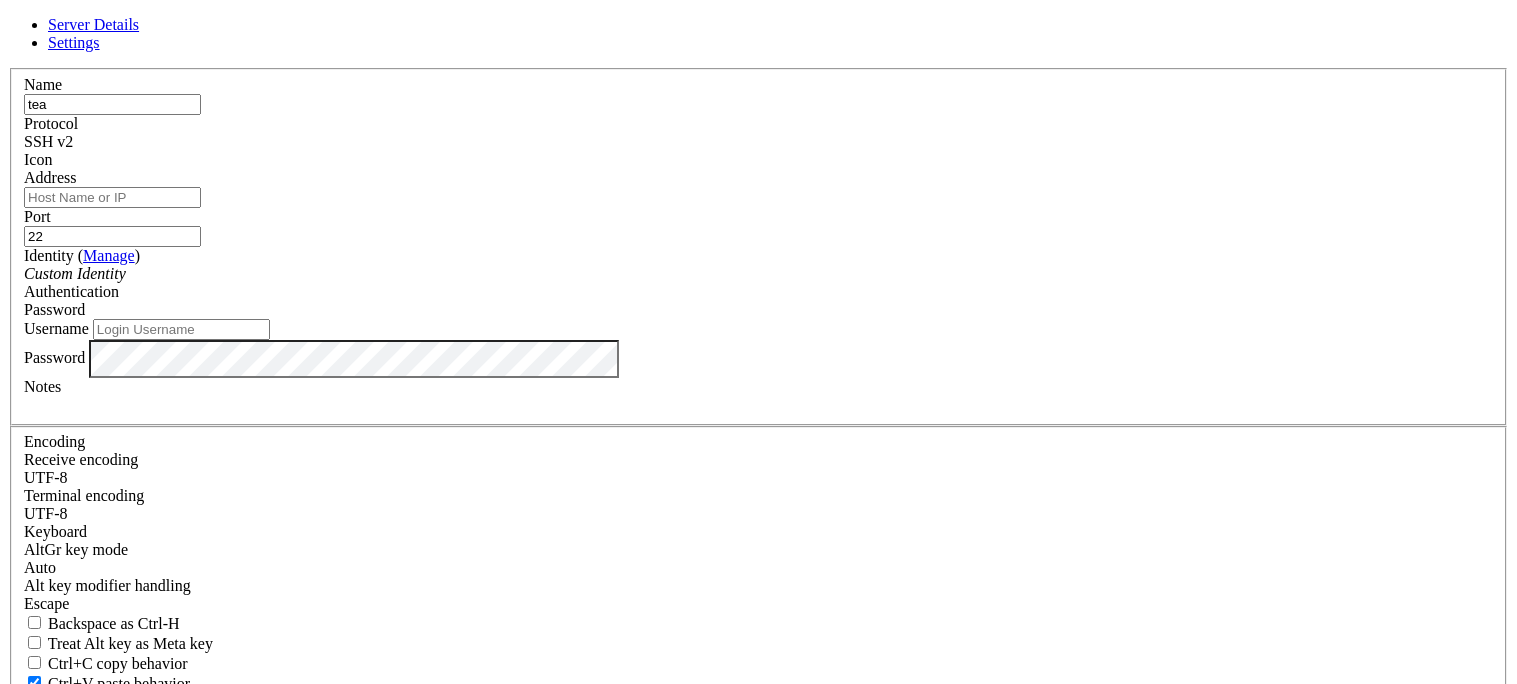 type on "tear" 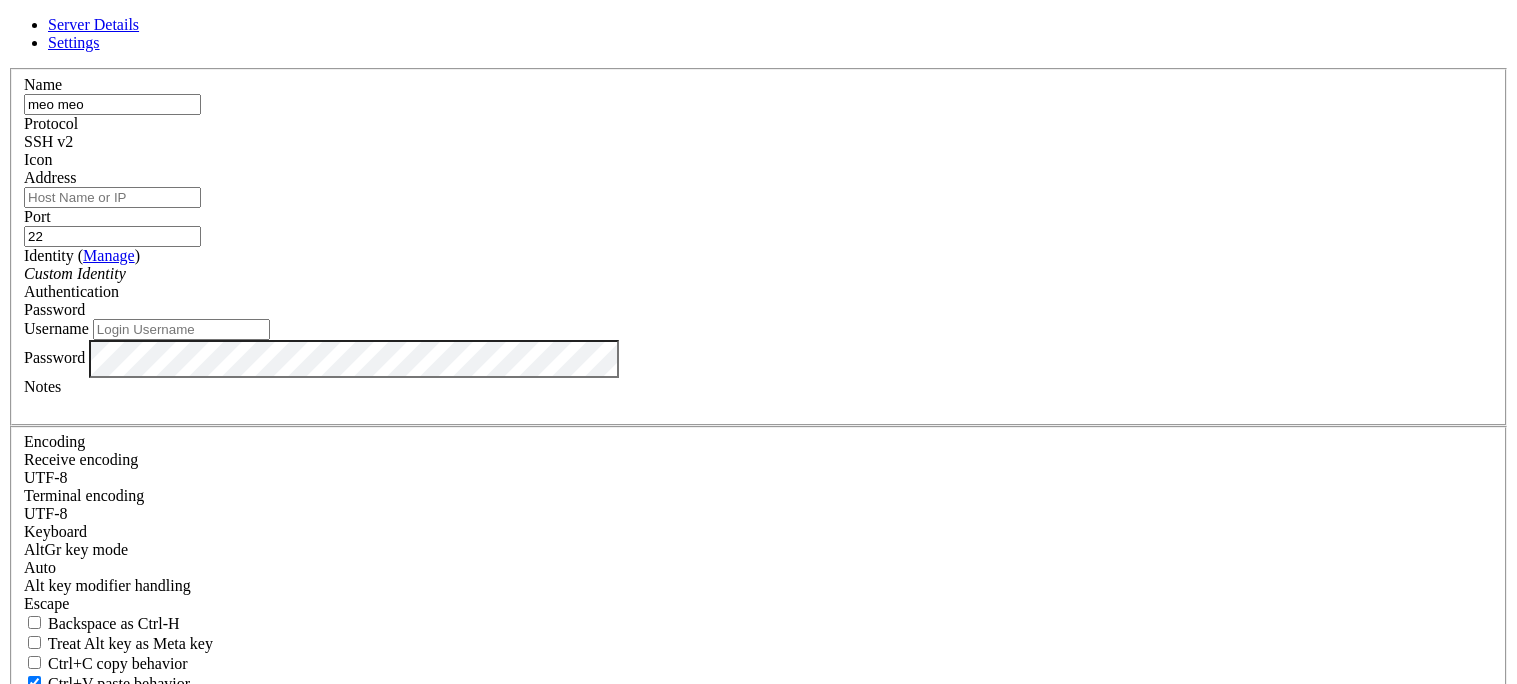 type on "meo meo" 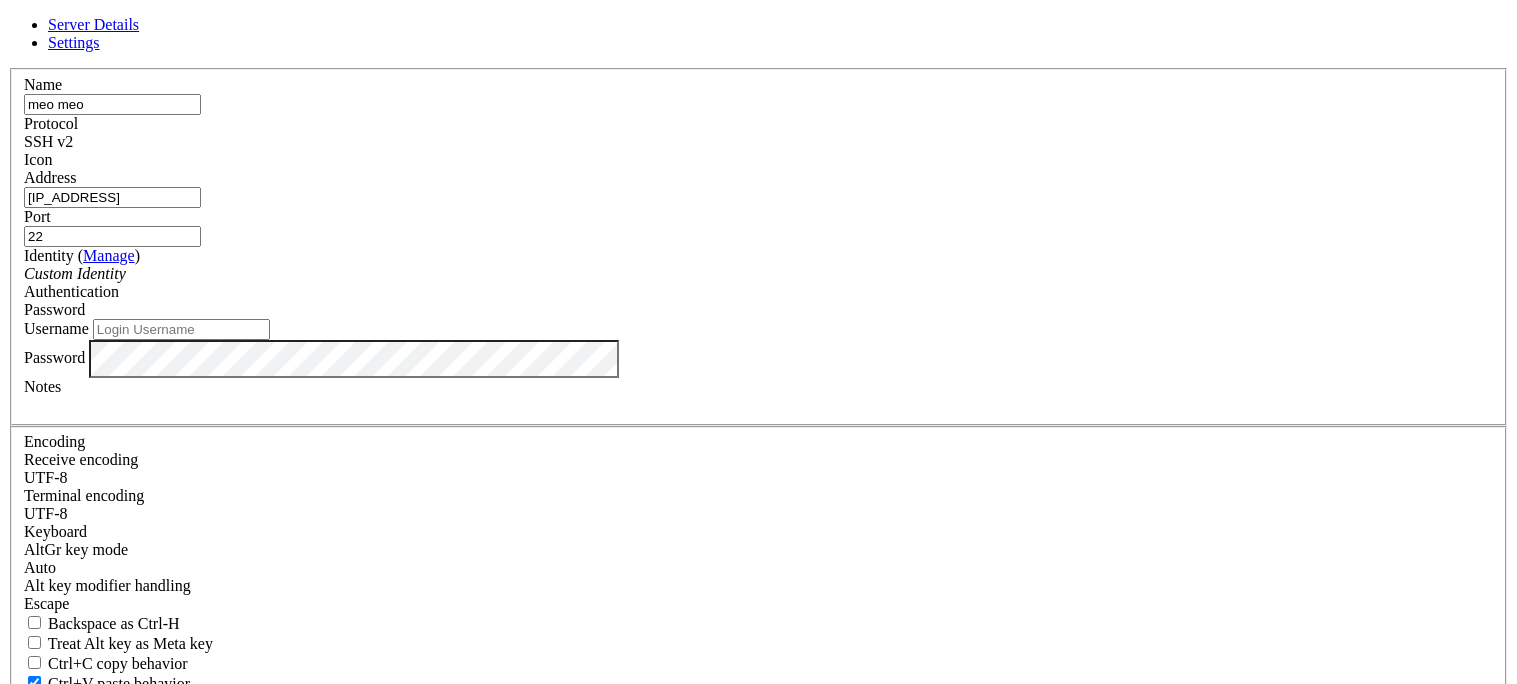 type on "[IP_ADDRESS]" 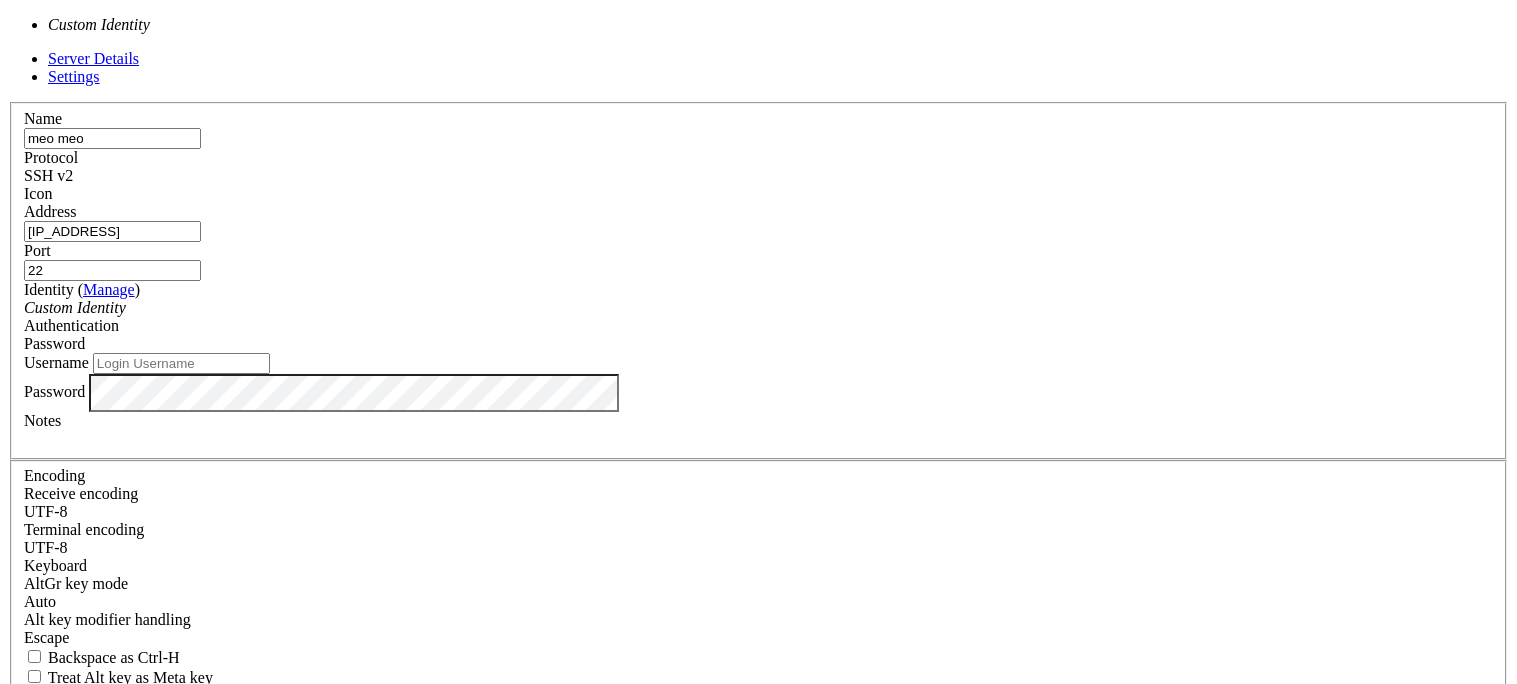 click on "Custom Identity" at bounding box center [758, 308] 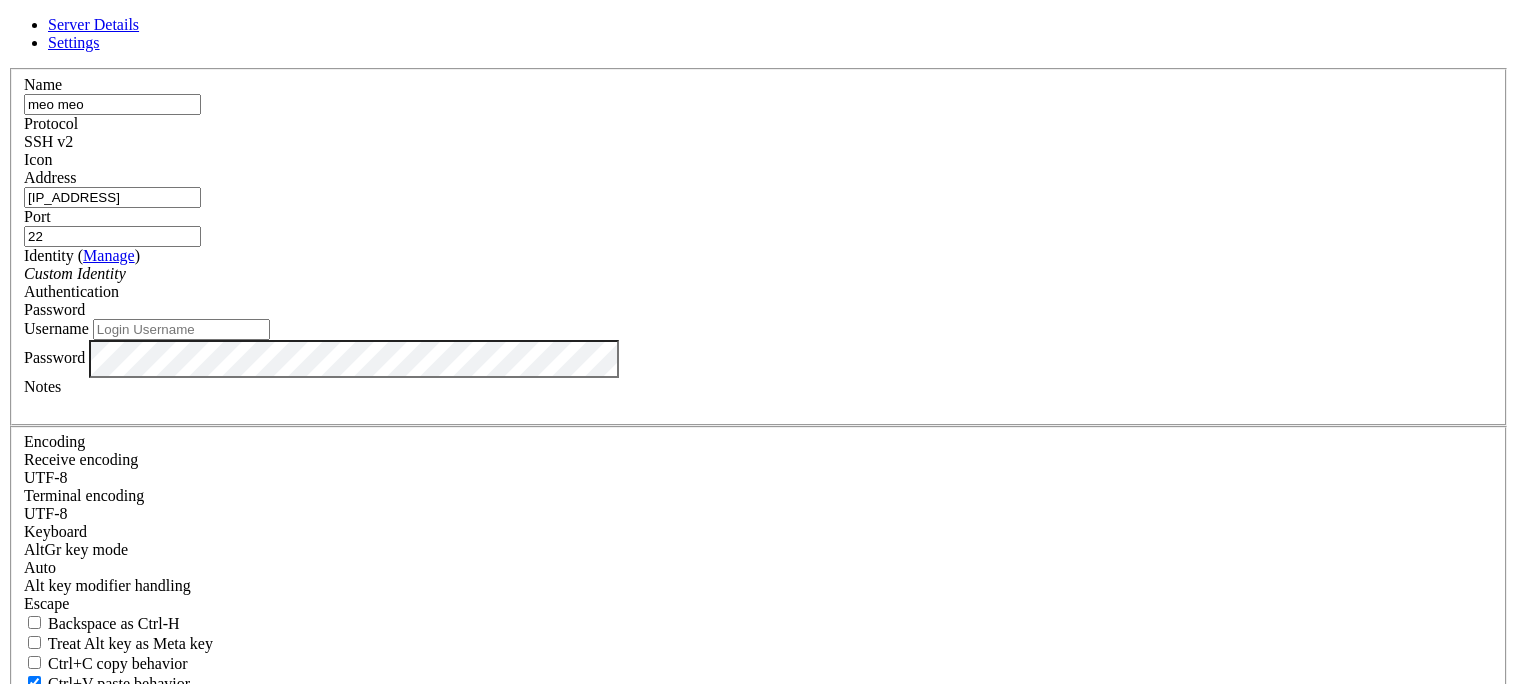 click on "Username" at bounding box center (181, 329) 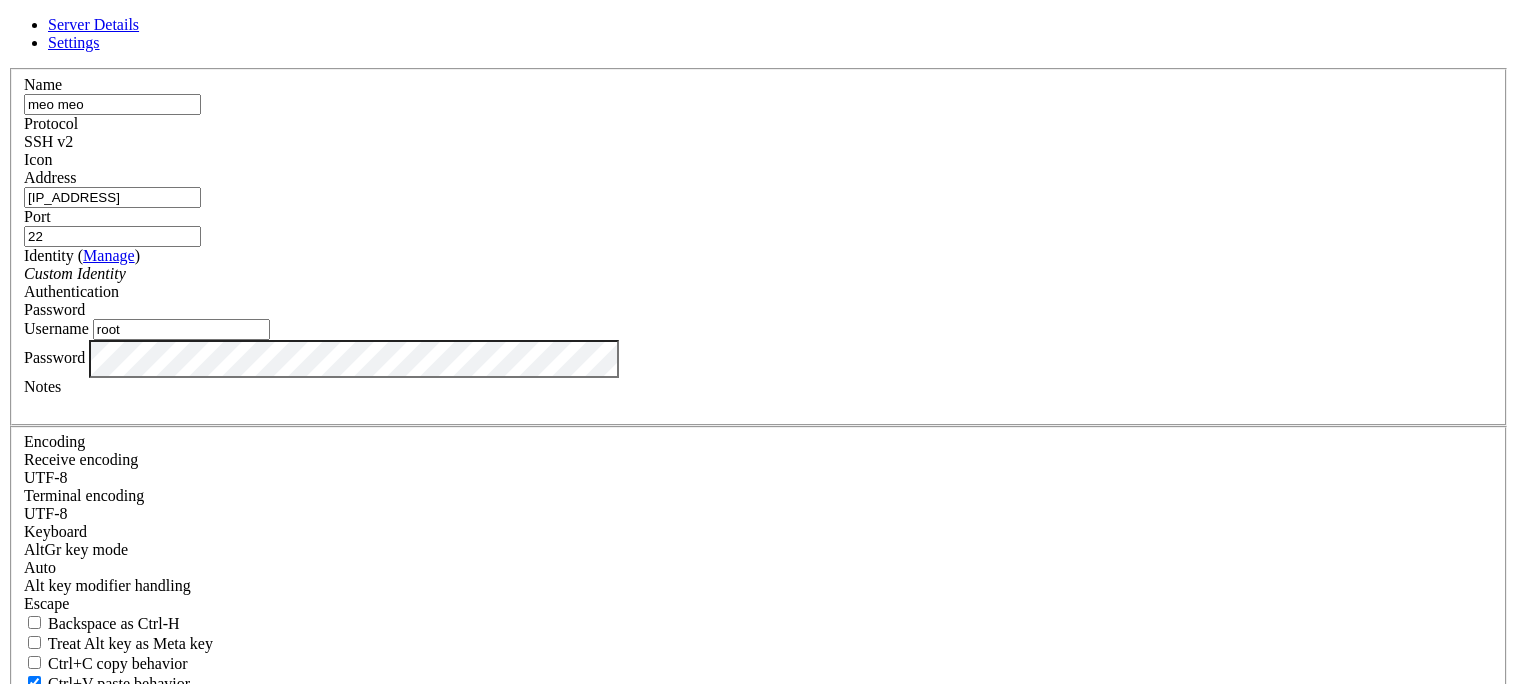 type on "root" 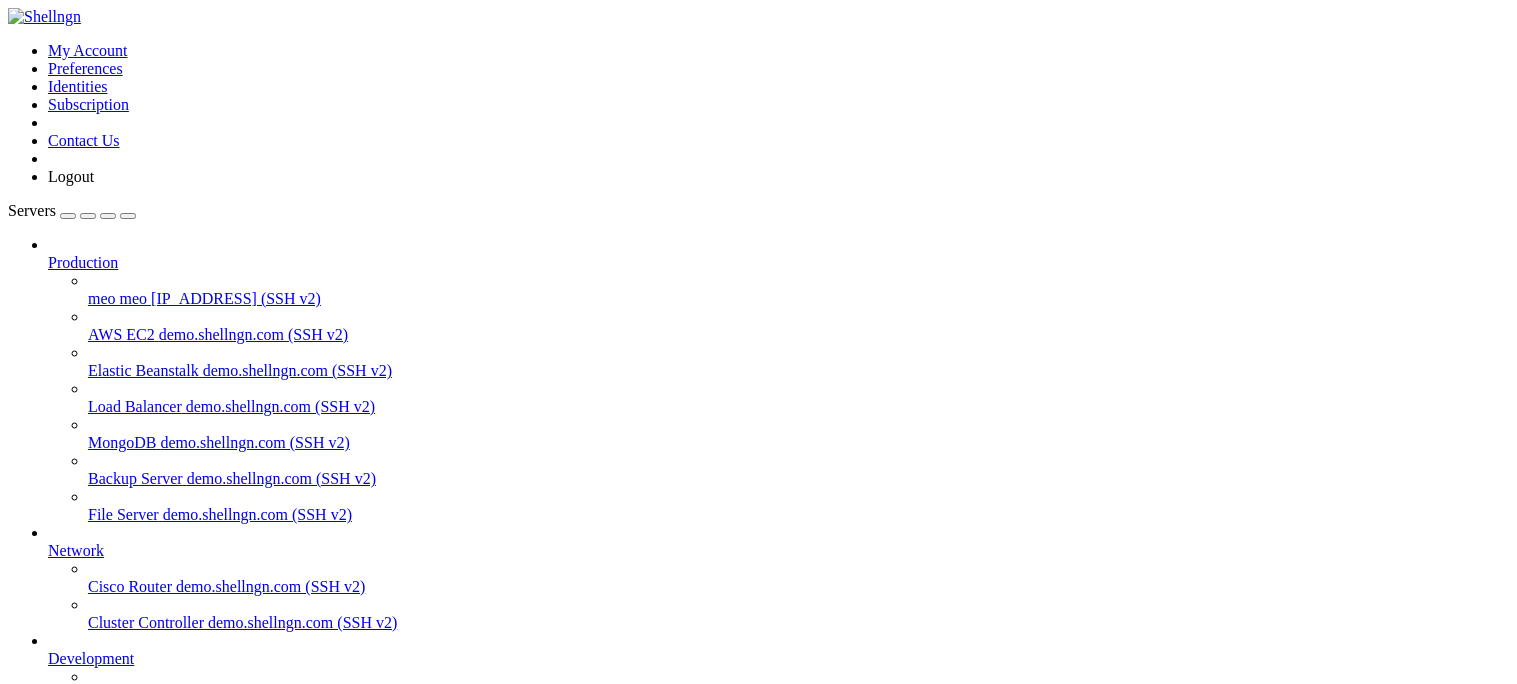 click on "meo meo" at bounding box center (117, 298) 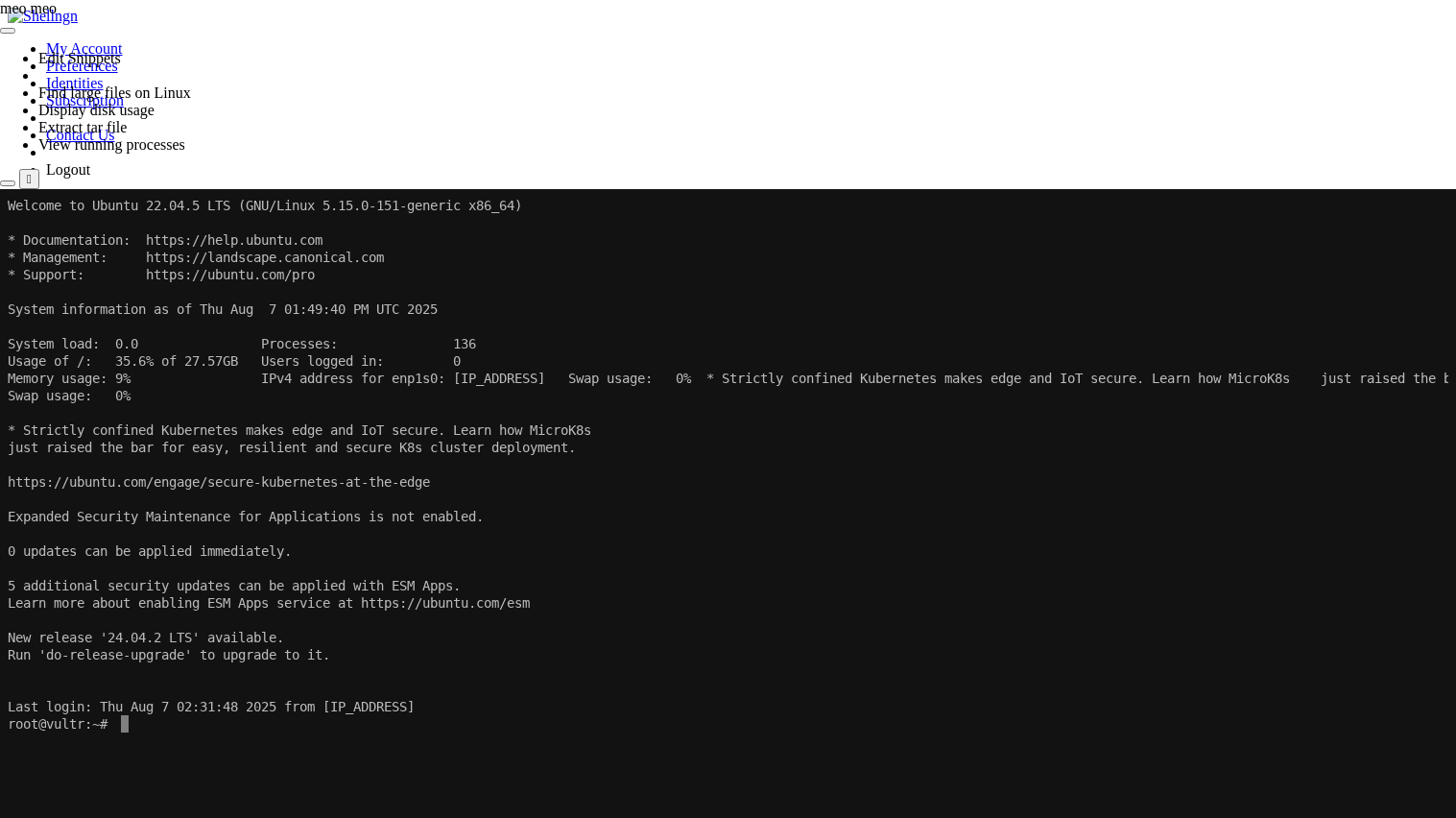 click 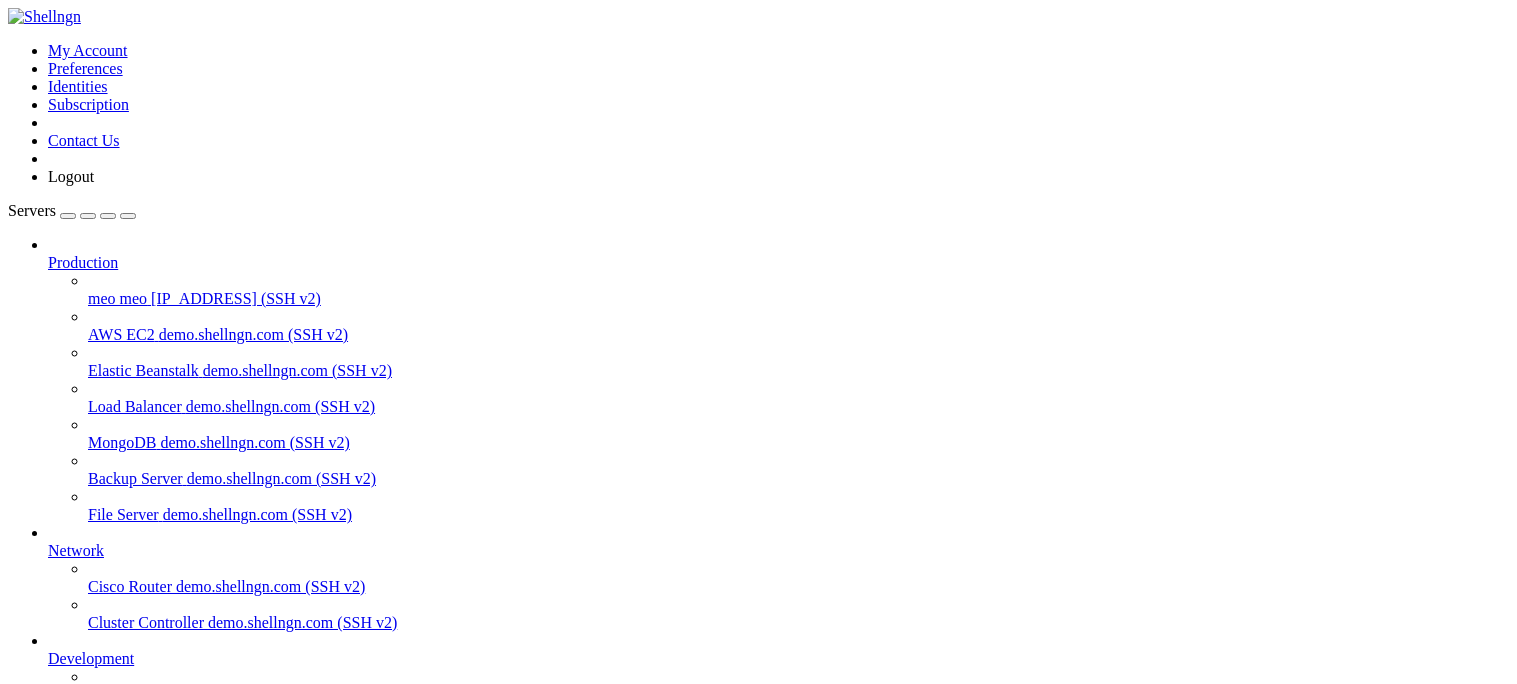 scroll, scrollTop: 5885, scrollLeft: 0, axis: vertical 